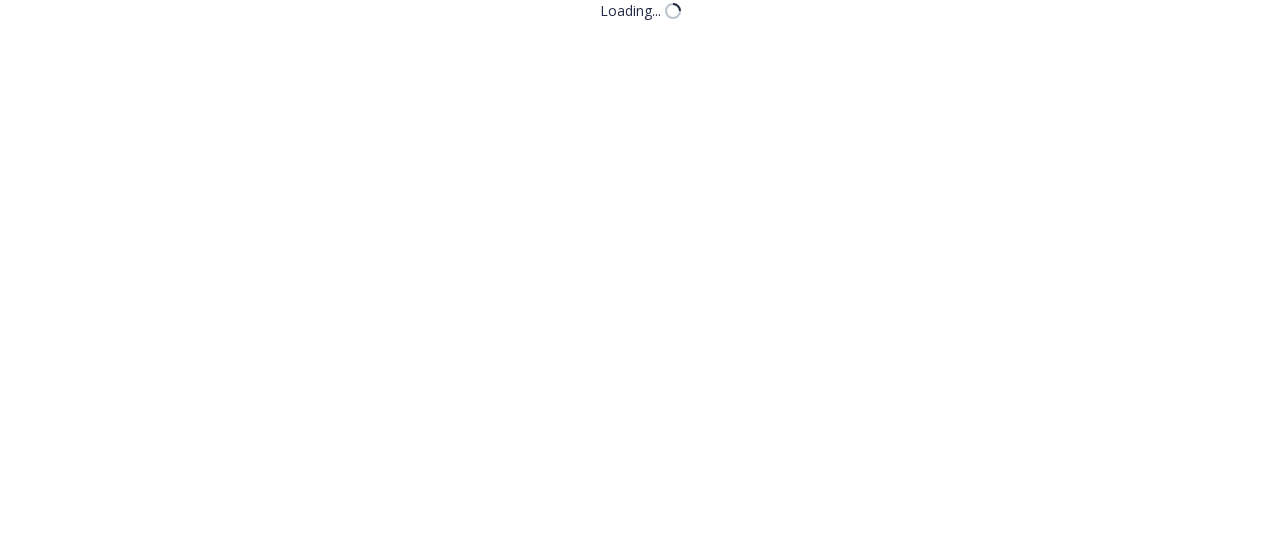 scroll, scrollTop: 0, scrollLeft: 0, axis: both 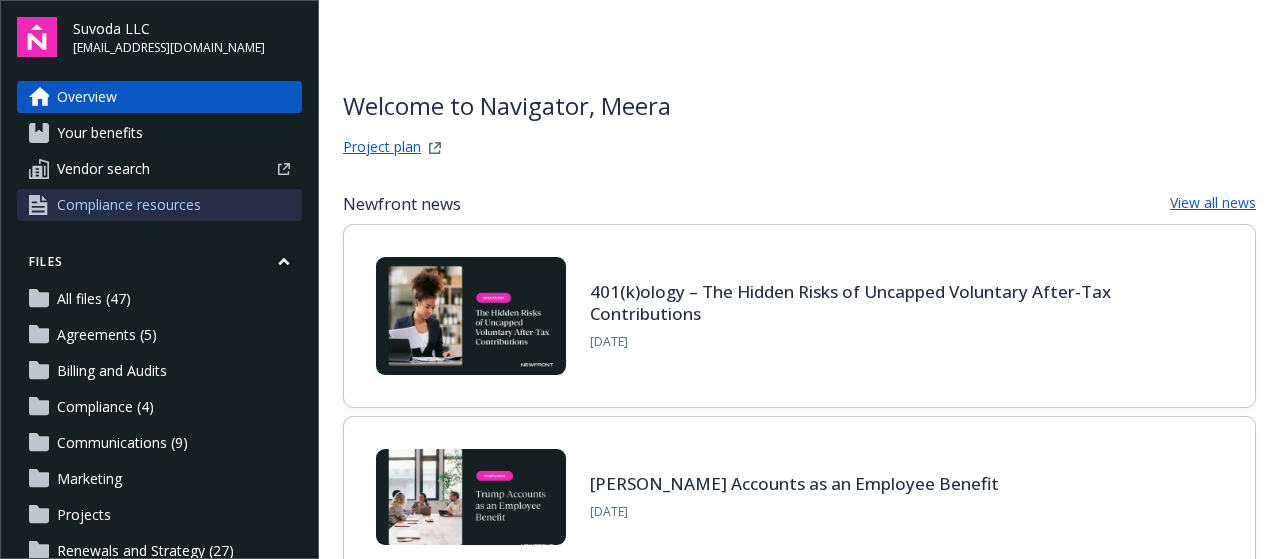 click on "Compliance resources" at bounding box center (129, 205) 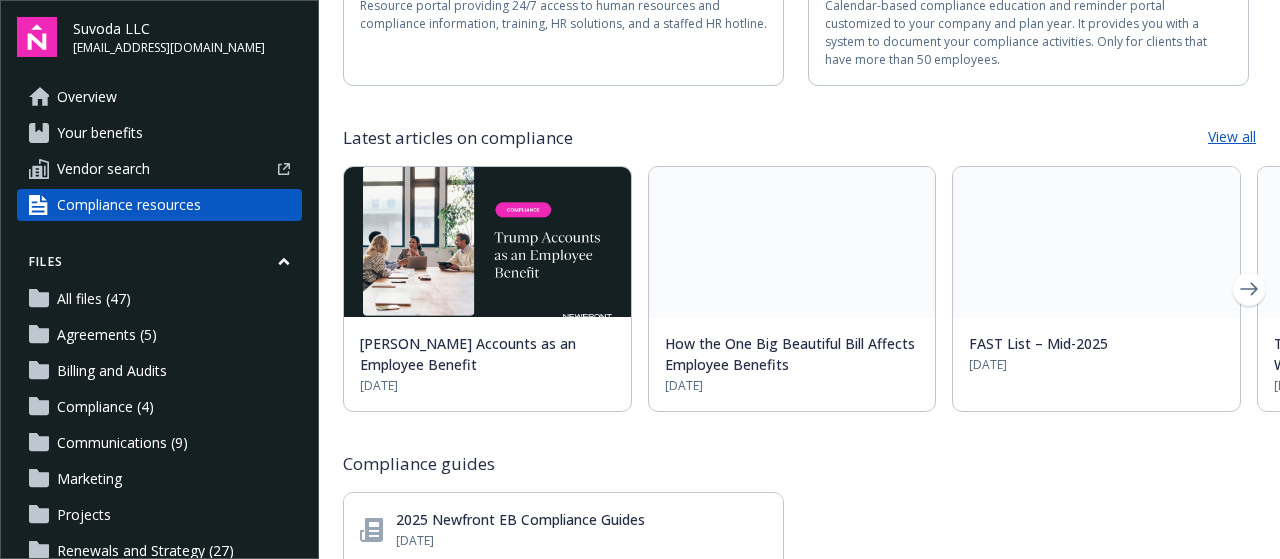 scroll, scrollTop: 539, scrollLeft: 0, axis: vertical 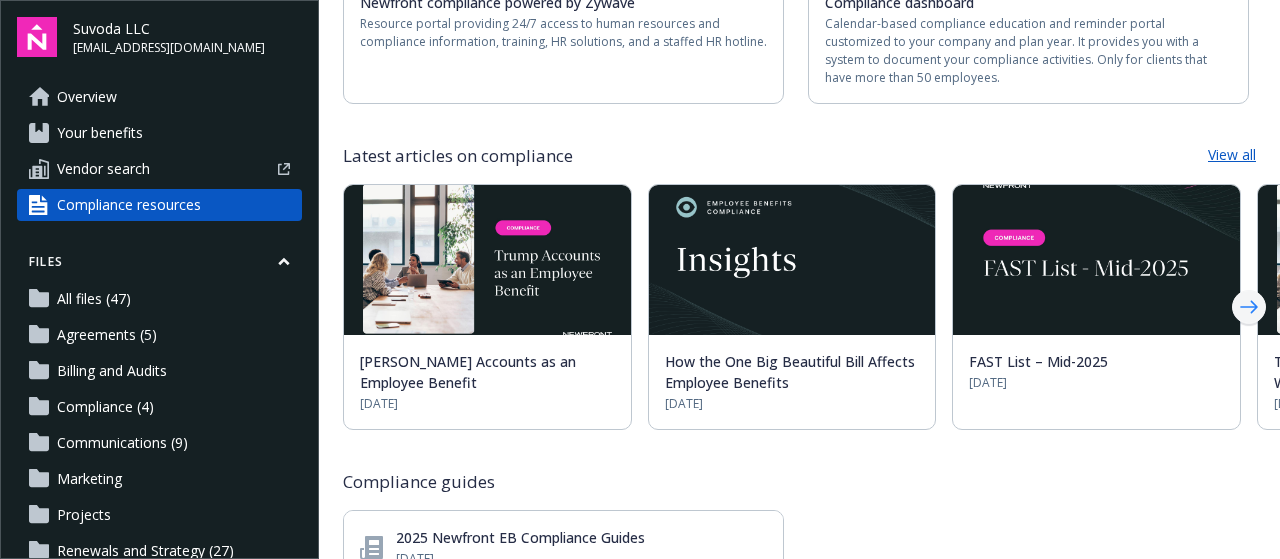 click 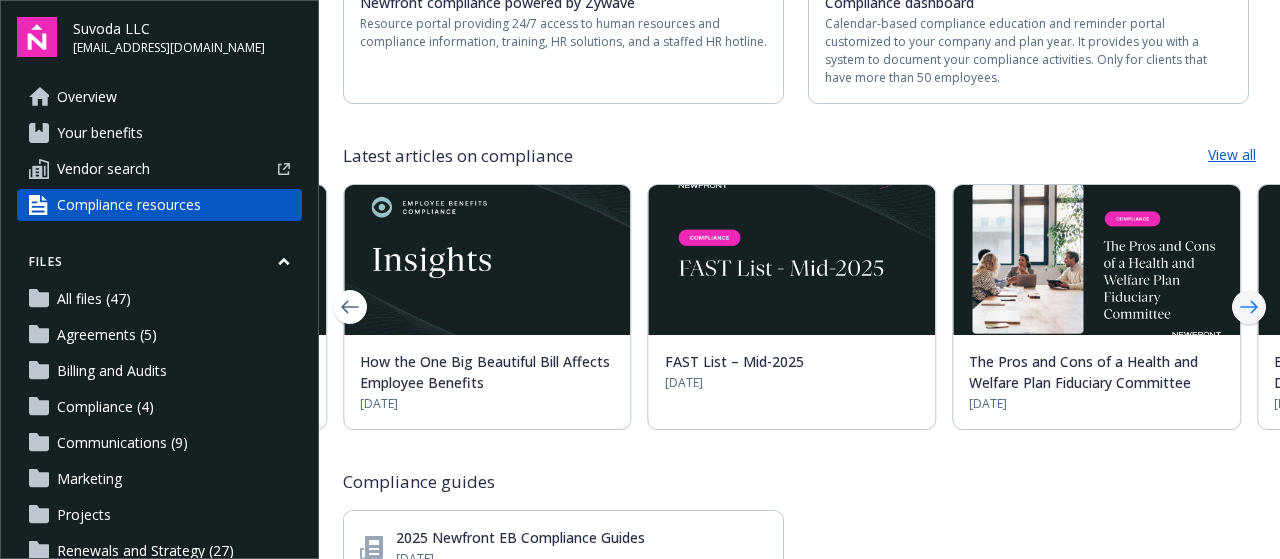 click 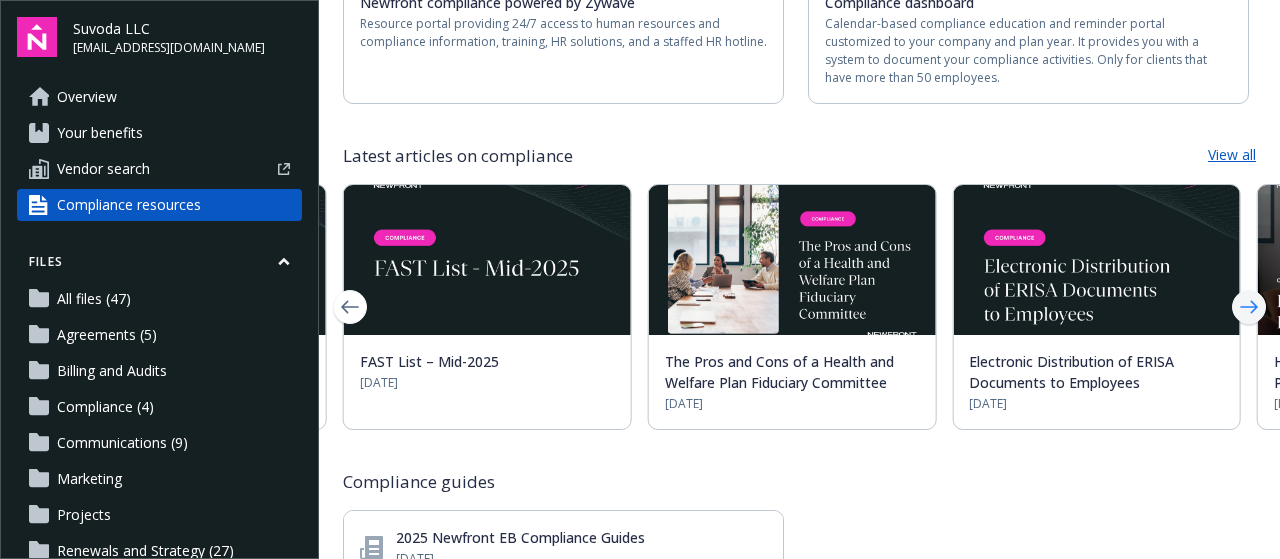 click 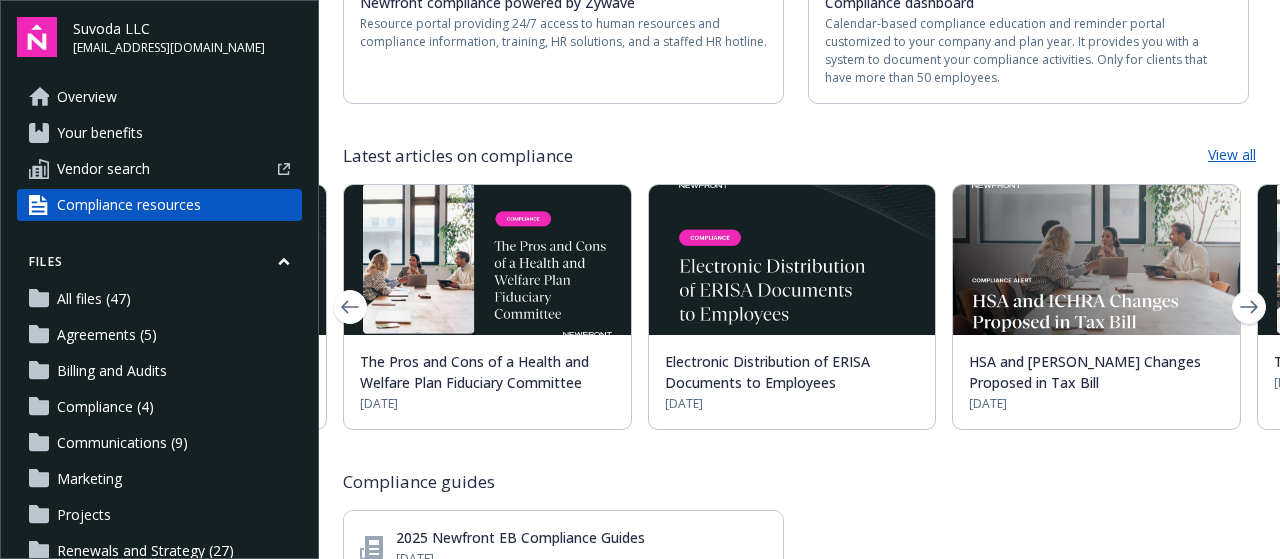 drag, startPoint x: 1236, startPoint y: 287, endPoint x: 883, endPoint y: 375, distance: 363.80353 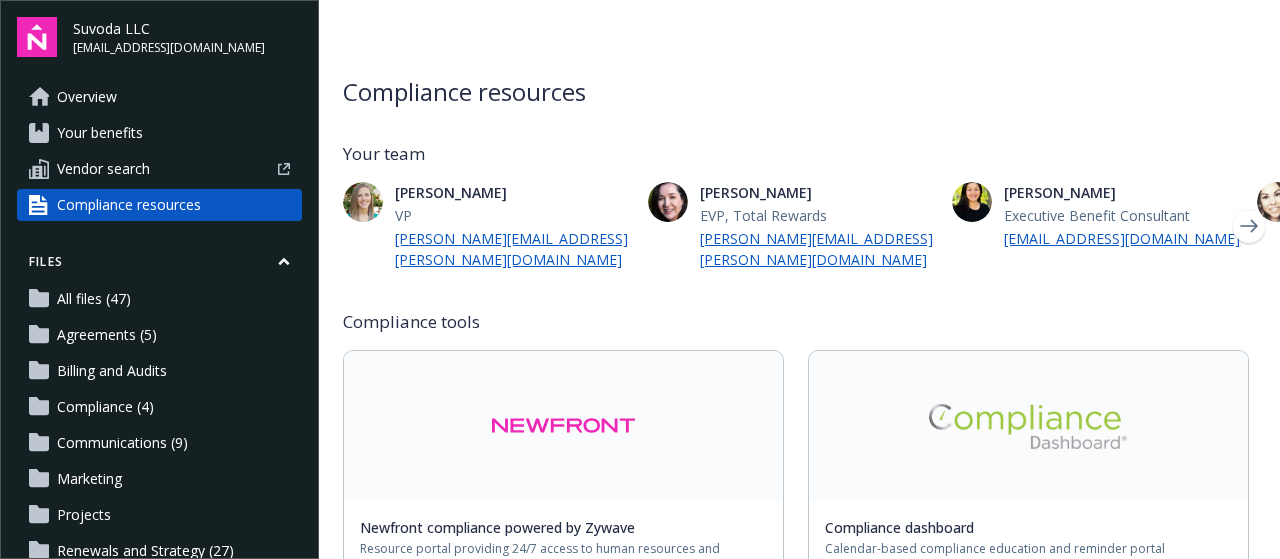 scroll, scrollTop: 0, scrollLeft: 0, axis: both 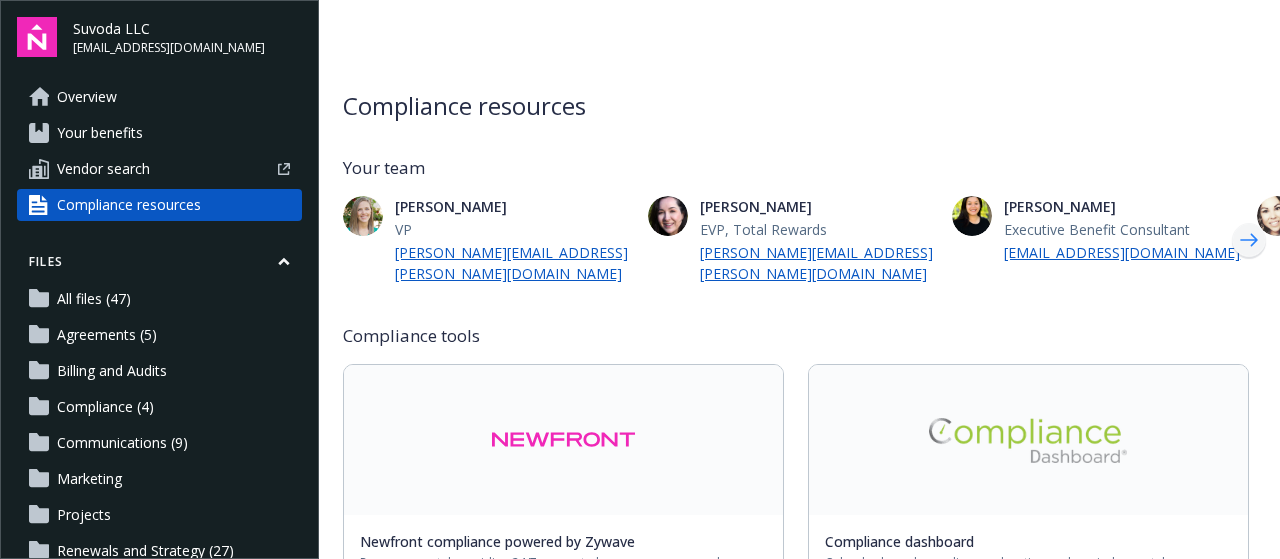 click 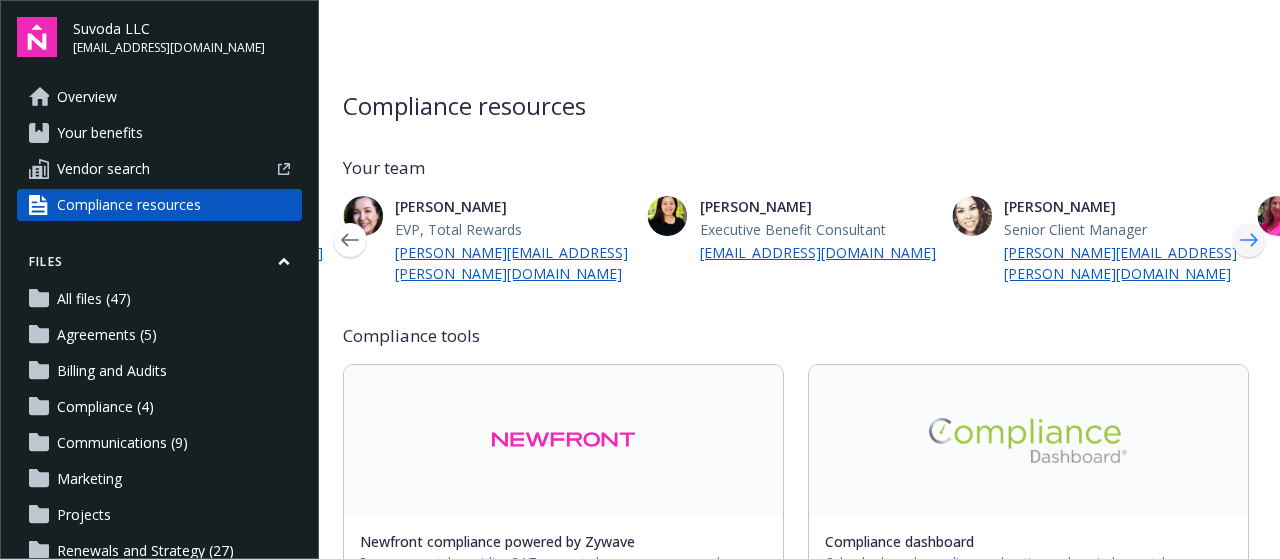 click 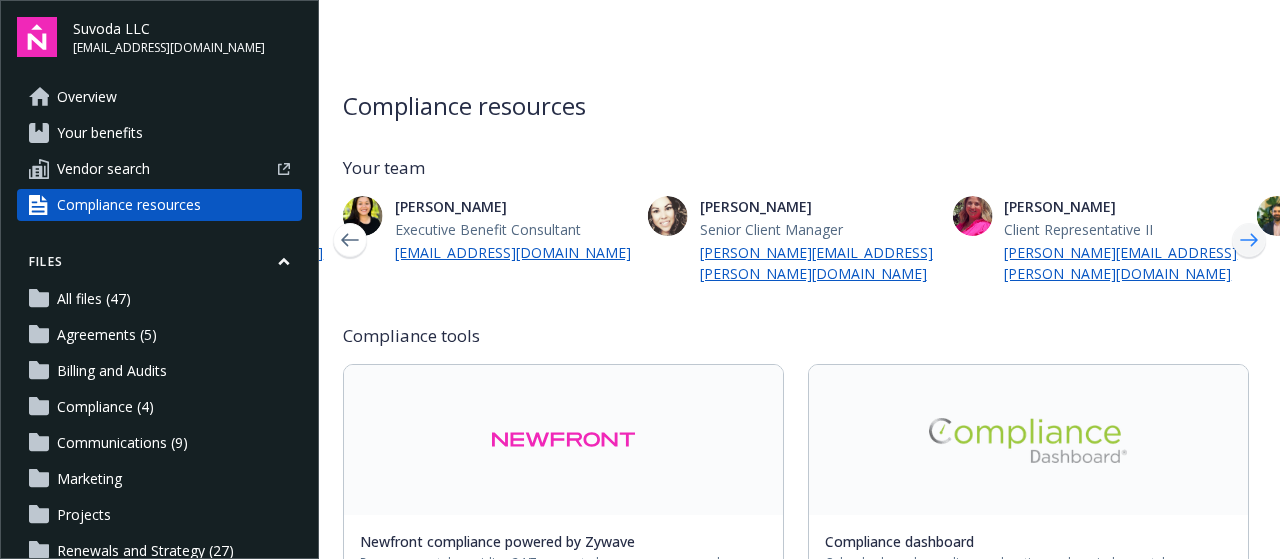click 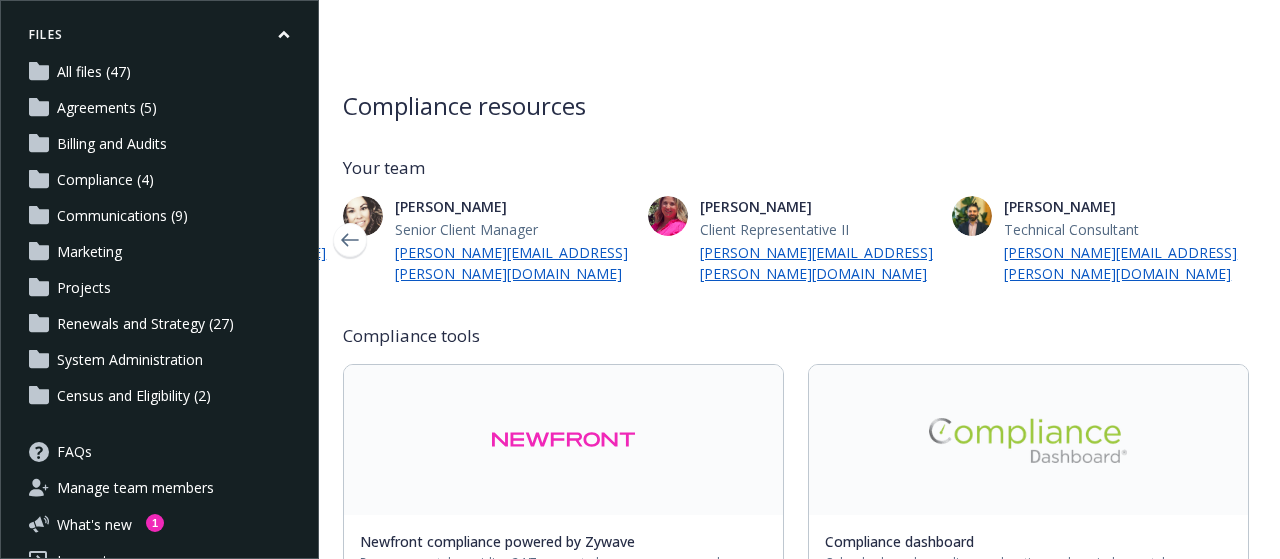 scroll, scrollTop: 261, scrollLeft: 0, axis: vertical 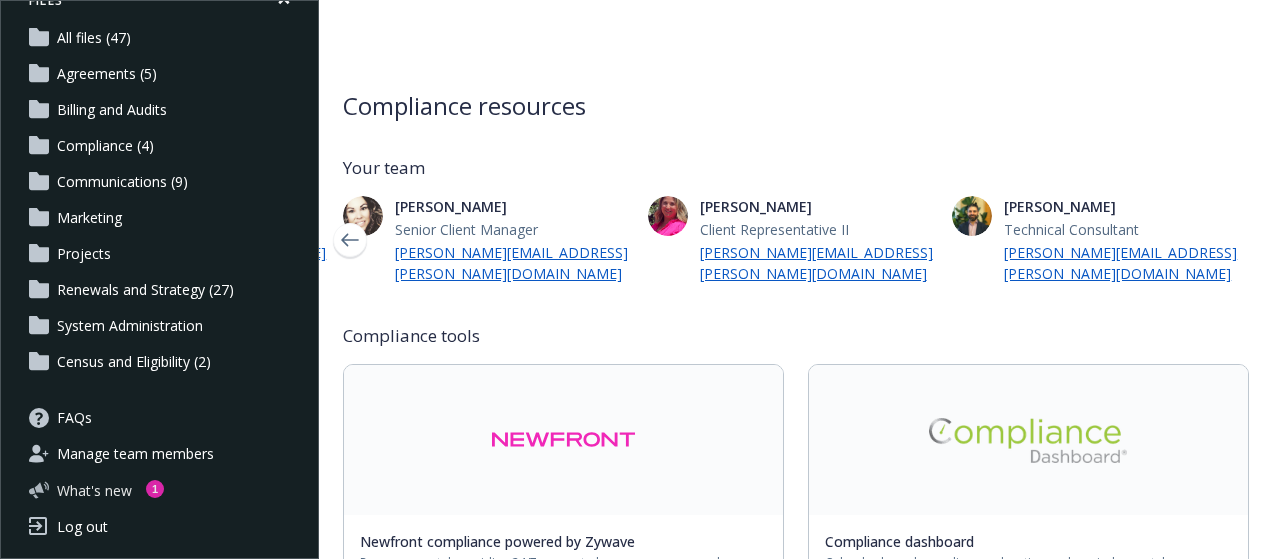 click on "What ' s new" at bounding box center (94, 490) 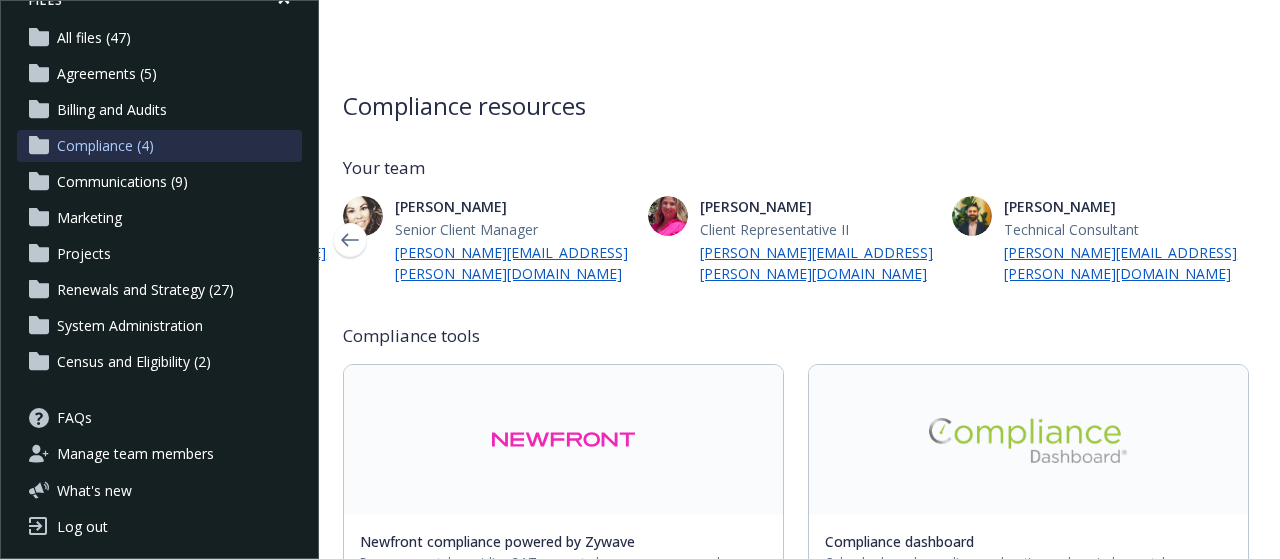 scroll, scrollTop: 0, scrollLeft: 0, axis: both 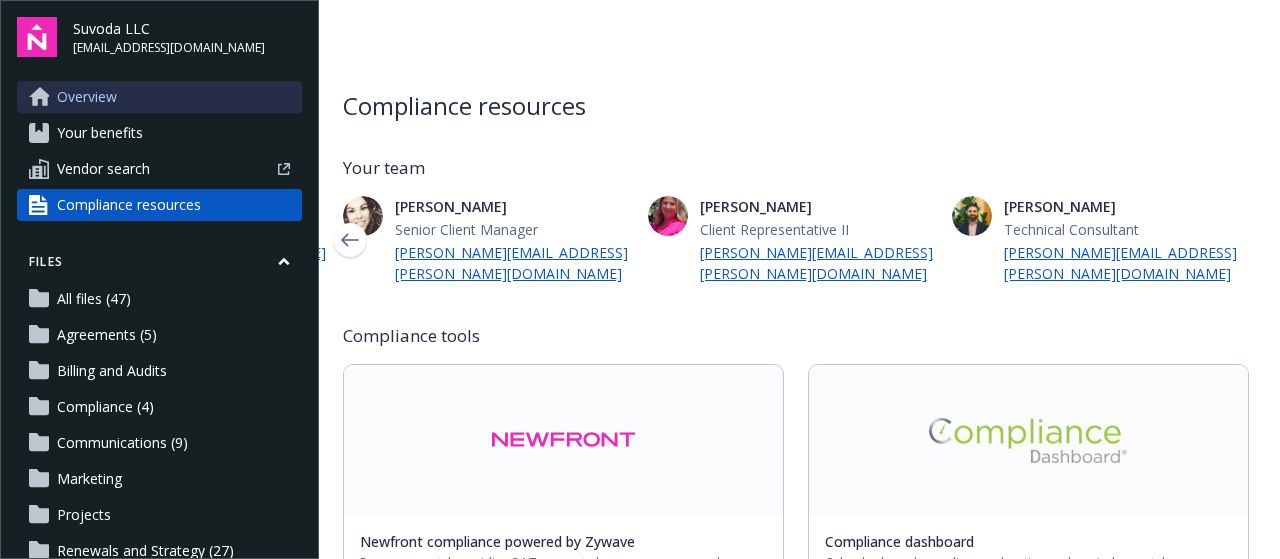 click on "Overview" at bounding box center [159, 97] 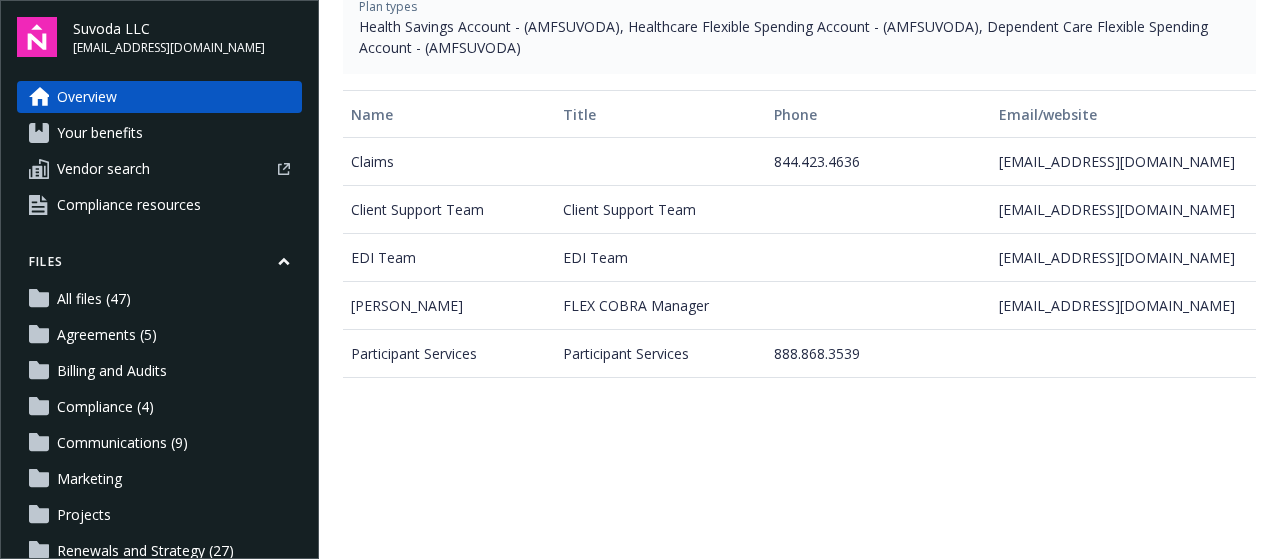 scroll, scrollTop: 1000, scrollLeft: 0, axis: vertical 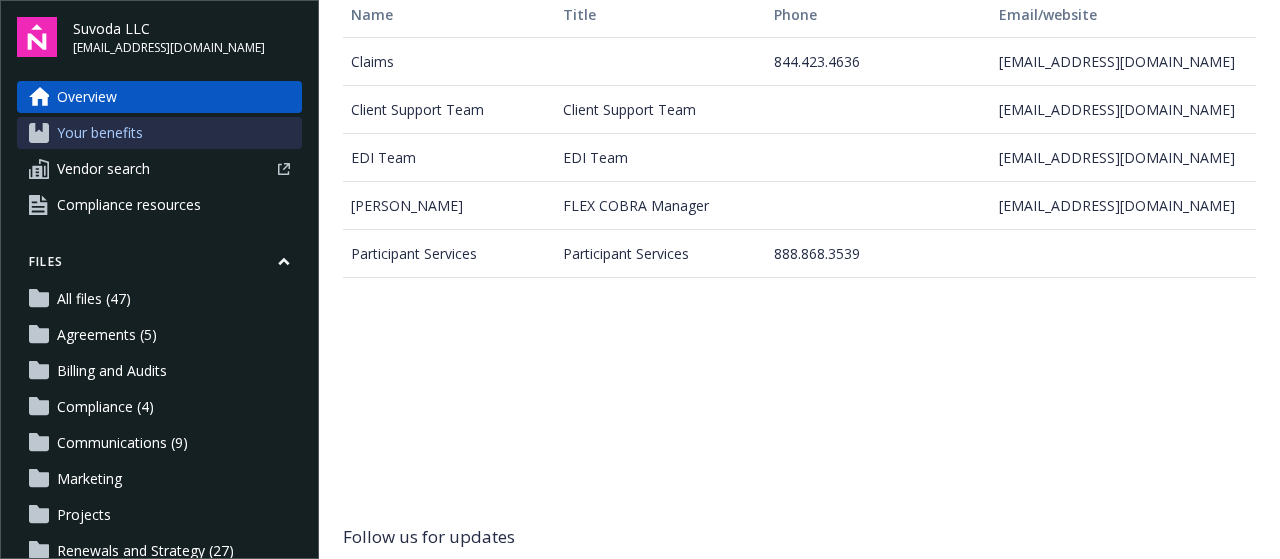 click on "Your benefits" at bounding box center [100, 133] 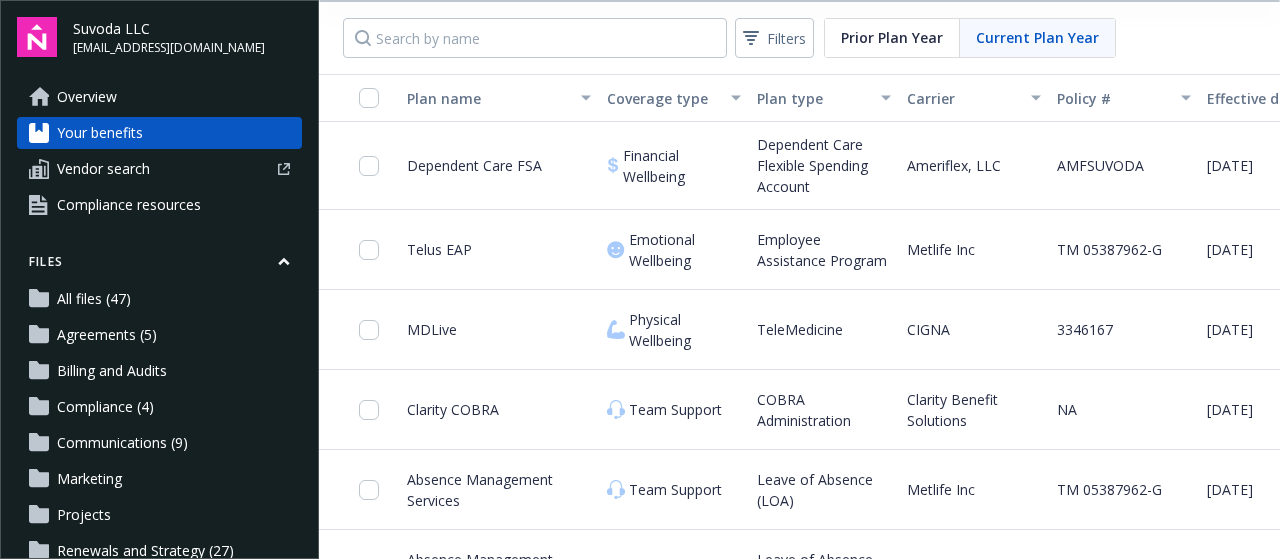 scroll, scrollTop: 1264, scrollLeft: 0, axis: vertical 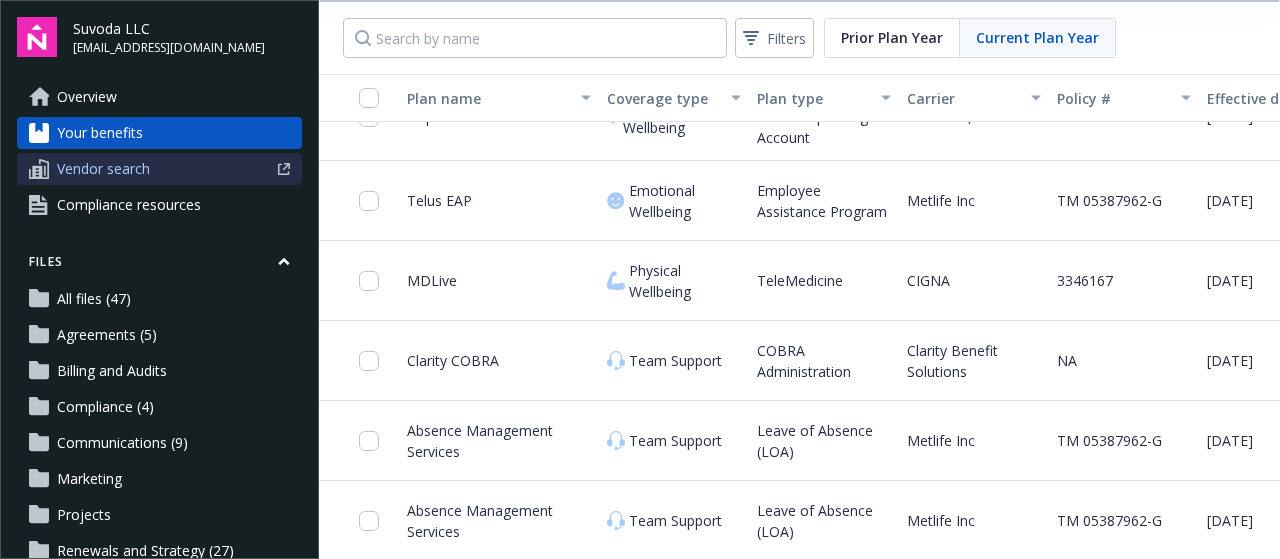 click on "Vendor search" at bounding box center [103, 169] 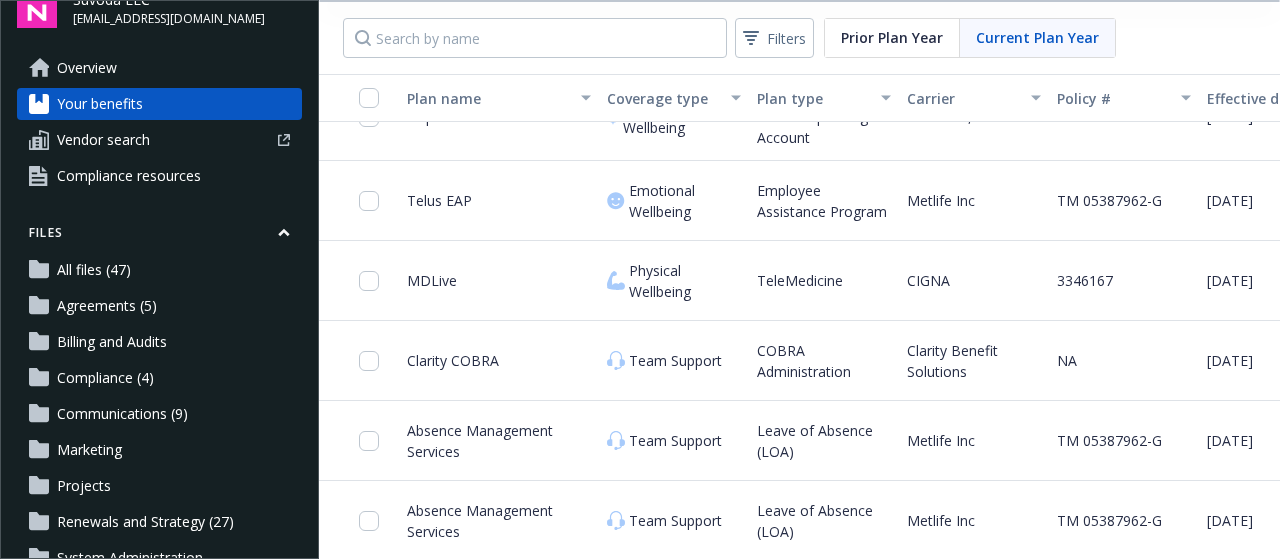 scroll, scrollTop: 0, scrollLeft: 0, axis: both 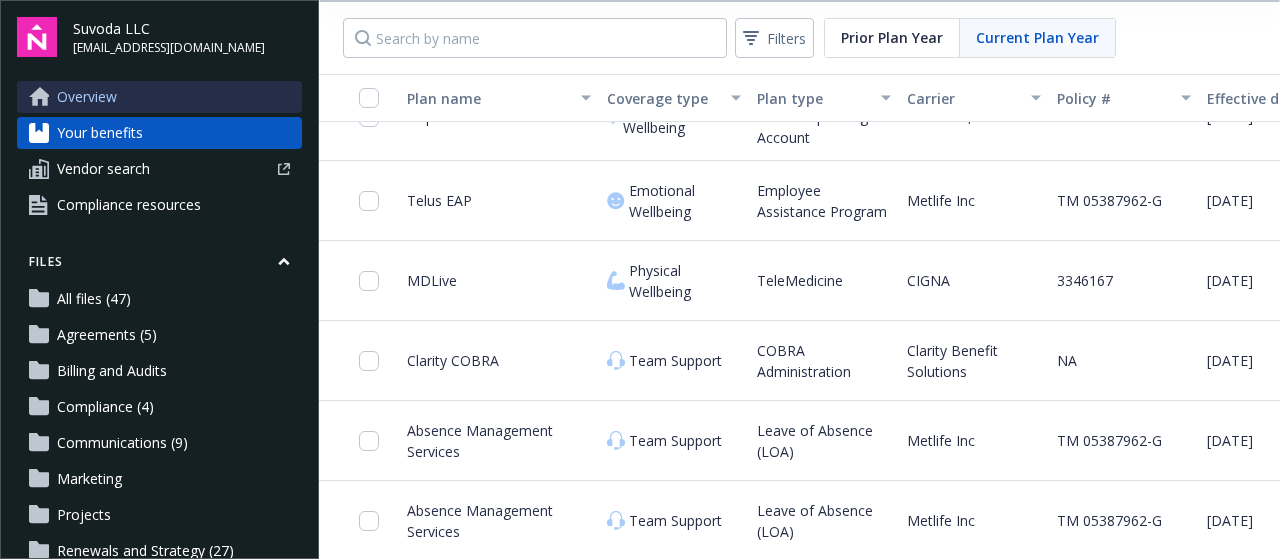 click on "Overview" at bounding box center [87, 97] 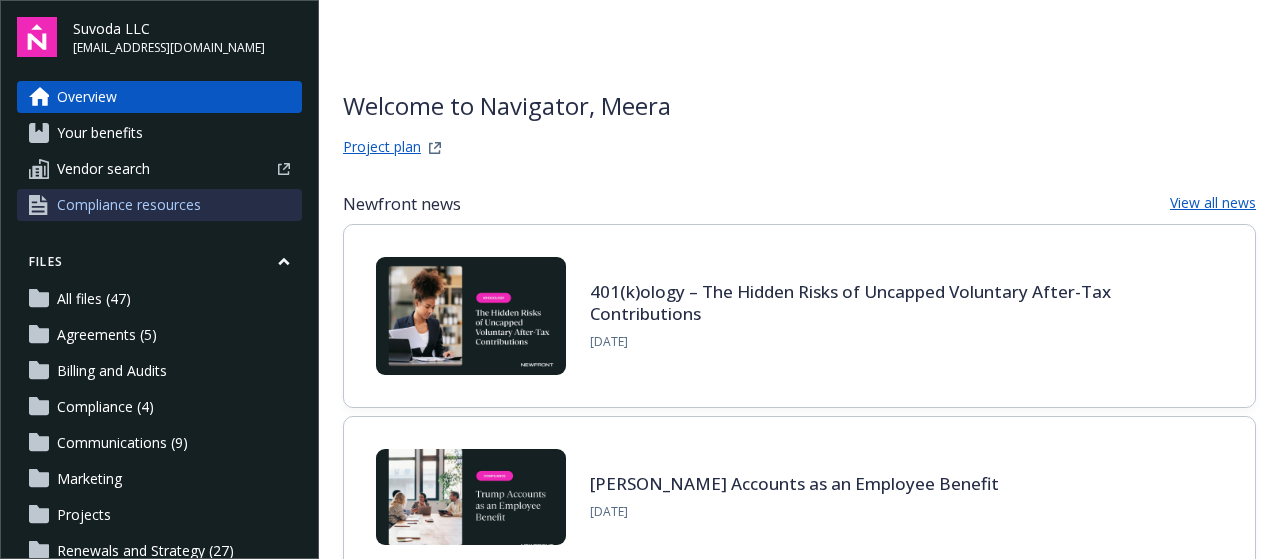 click on "Compliance resources" at bounding box center [129, 205] 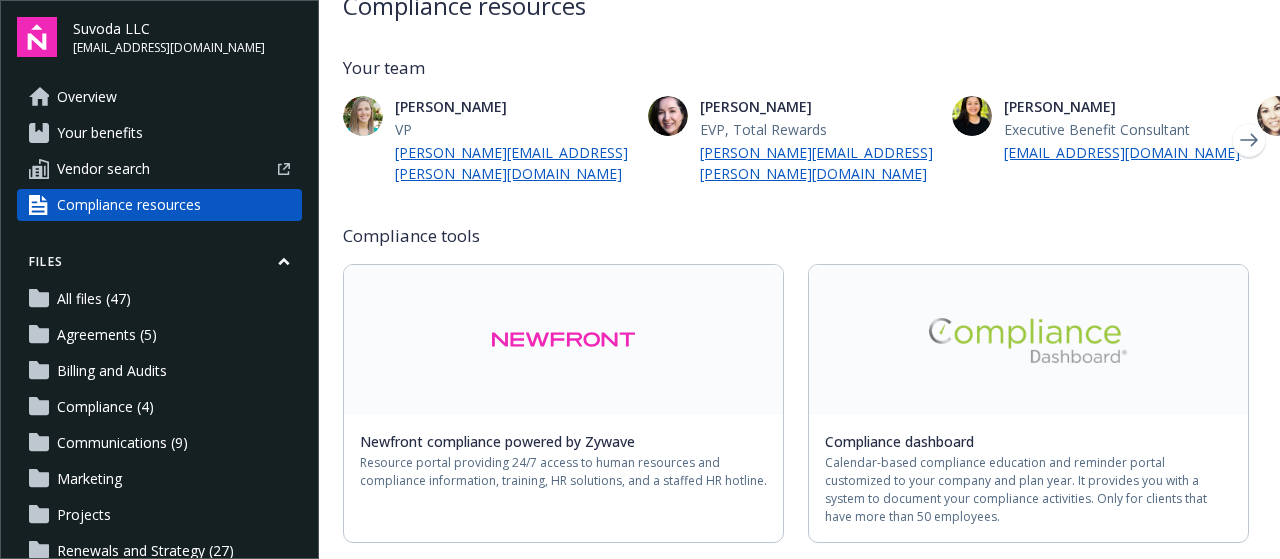 scroll, scrollTop: 200, scrollLeft: 0, axis: vertical 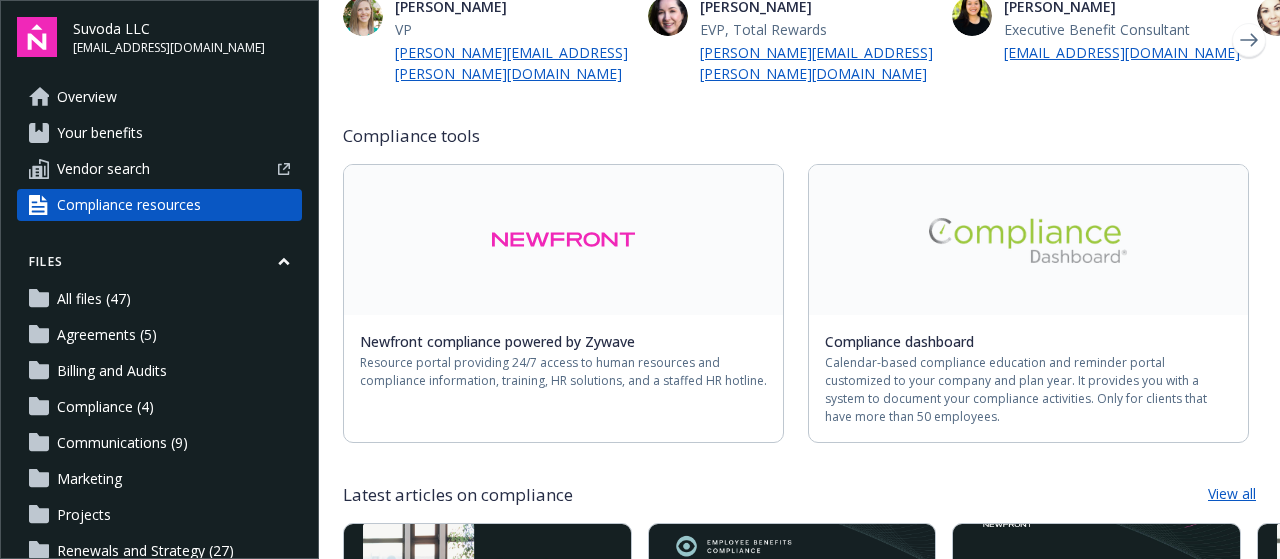 click on "View all" at bounding box center [1232, 495] 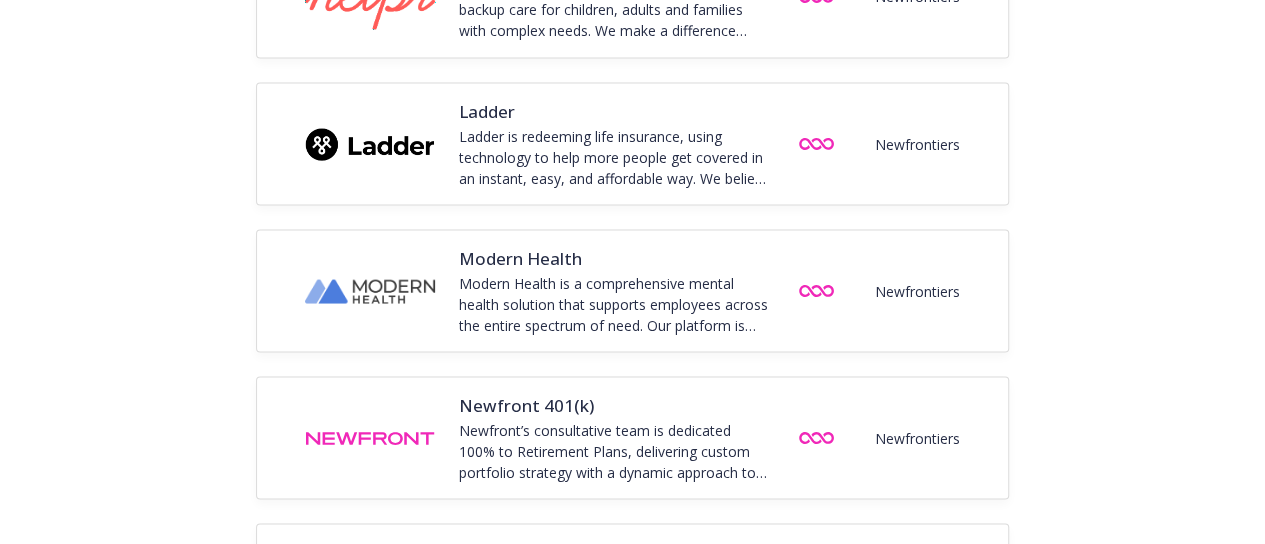 scroll, scrollTop: 1900, scrollLeft: 0, axis: vertical 